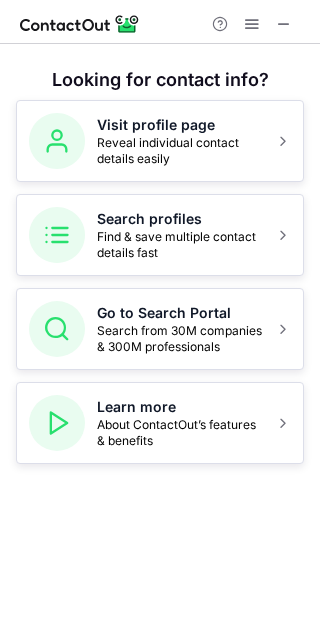 scroll, scrollTop: 0, scrollLeft: 0, axis: both 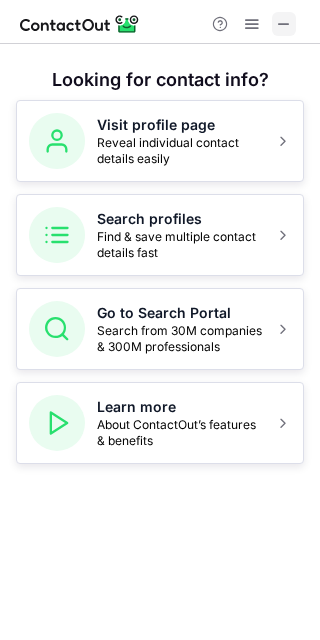 click at bounding box center [284, 24] 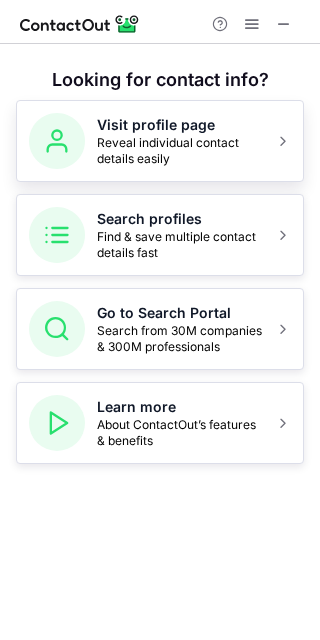 click on "Reveal individual contact details easily" at bounding box center (180, 151) 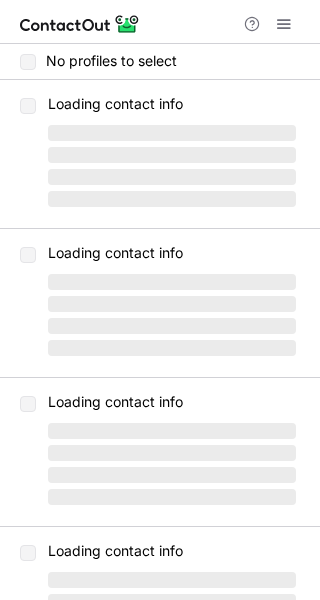 scroll, scrollTop: 0, scrollLeft: 0, axis: both 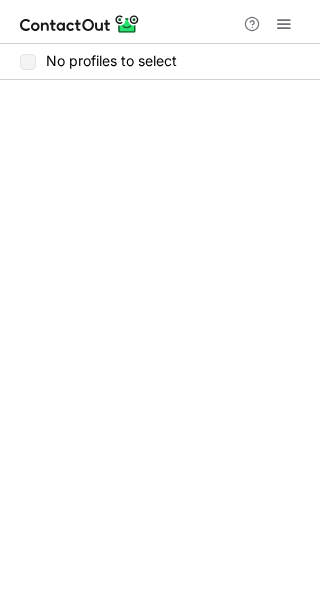 click on "No profiles to select" at bounding box center [160, 62] 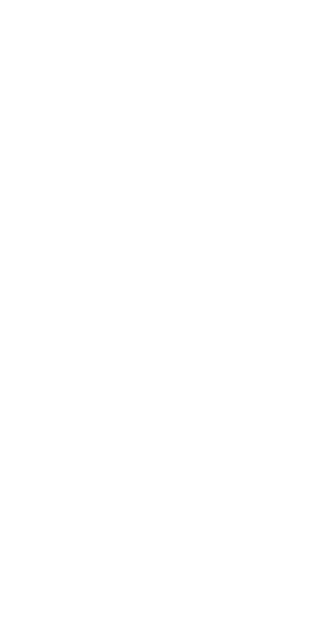 scroll, scrollTop: 0, scrollLeft: 0, axis: both 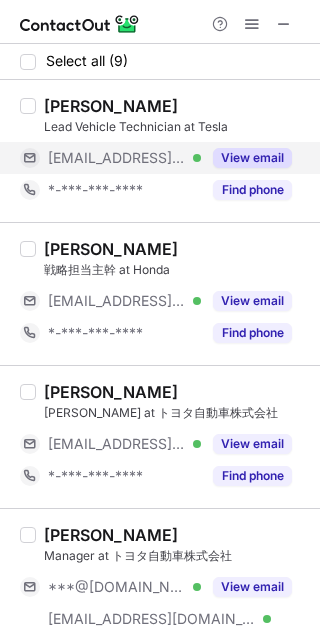 click on "View email" at bounding box center (252, 158) 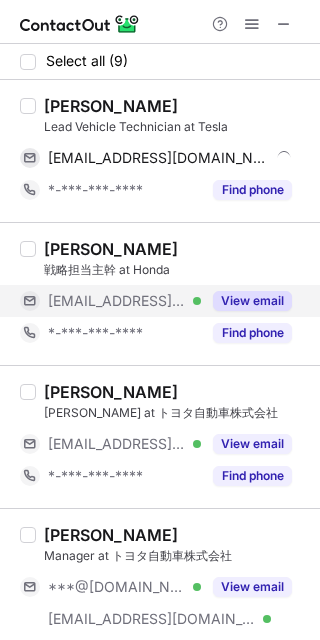 click on "View email" at bounding box center [252, 301] 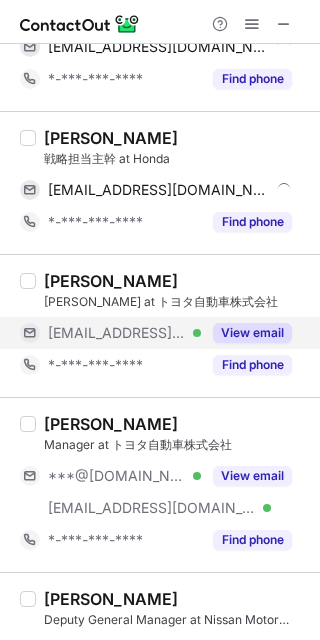 click on "View email" at bounding box center (252, 333) 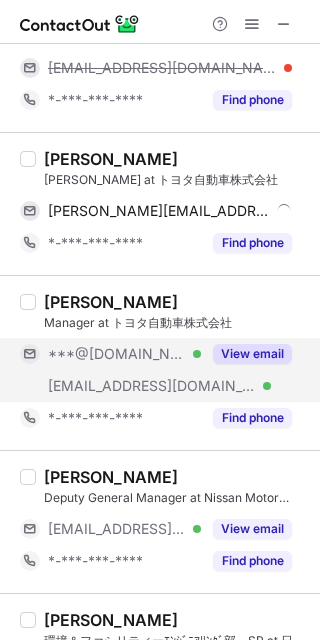 click on "View email" at bounding box center [252, 354] 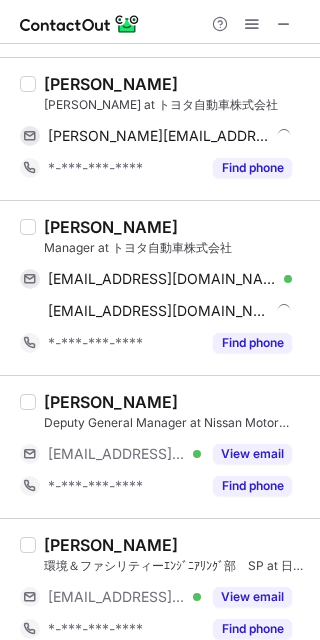 scroll, scrollTop: 328, scrollLeft: 0, axis: vertical 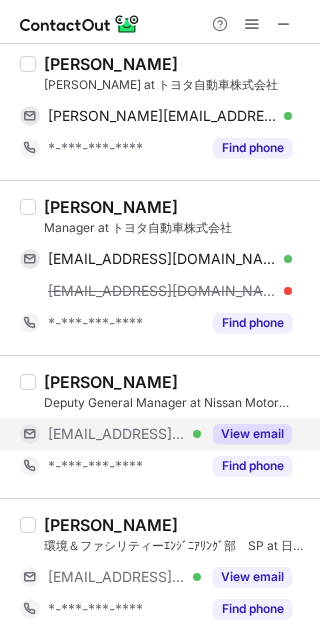 click on "View email" at bounding box center (252, 434) 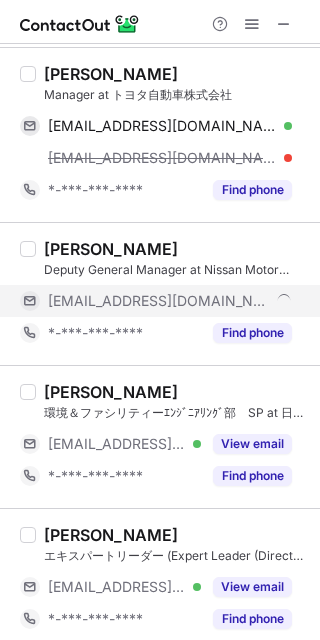 scroll, scrollTop: 494, scrollLeft: 0, axis: vertical 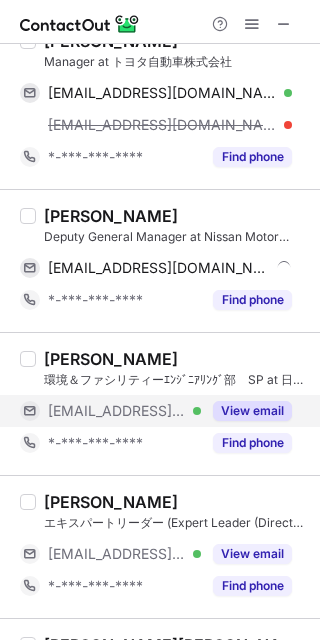 click on "View email" at bounding box center [252, 411] 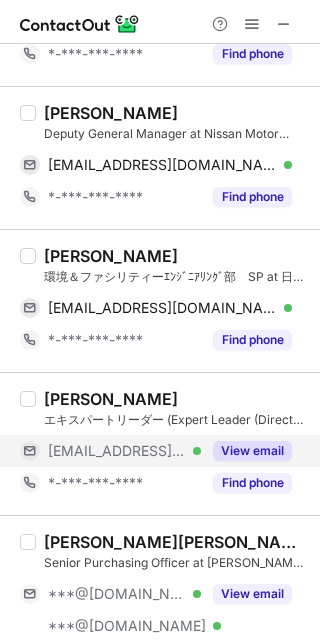 click on "View email" at bounding box center [252, 451] 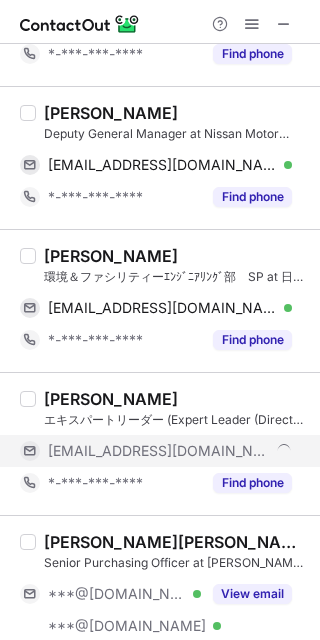 scroll, scrollTop: 725, scrollLeft: 0, axis: vertical 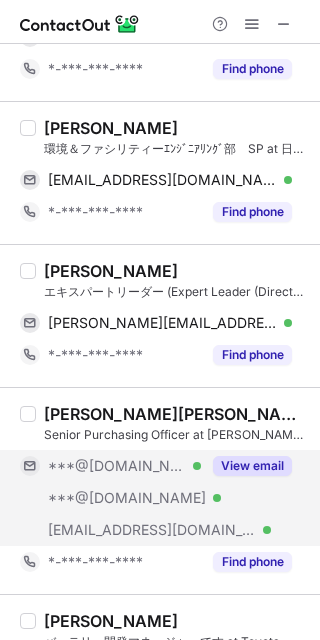 click on "View email" at bounding box center [246, 466] 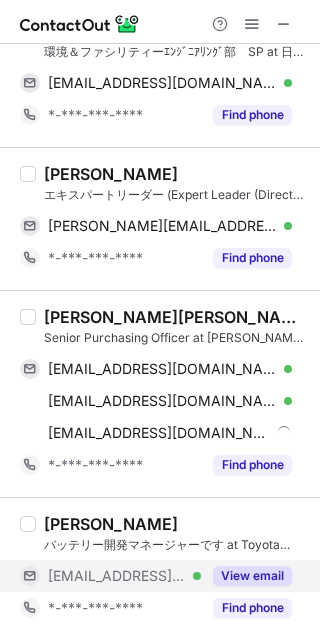 click on "View email" at bounding box center [252, 576] 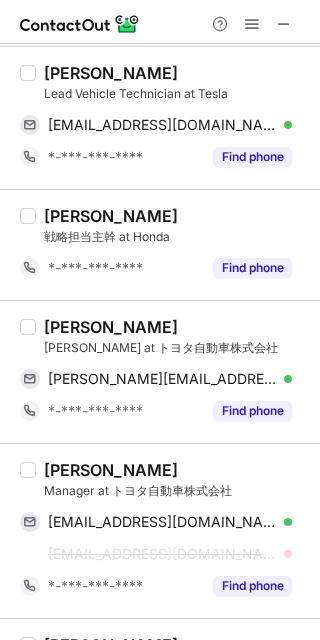 scroll, scrollTop: 0, scrollLeft: 0, axis: both 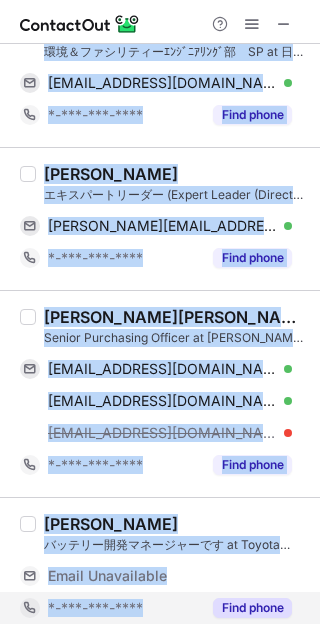 drag, startPoint x: 43, startPoint y: 95, endPoint x: 190, endPoint y: 612, distance: 537.4923 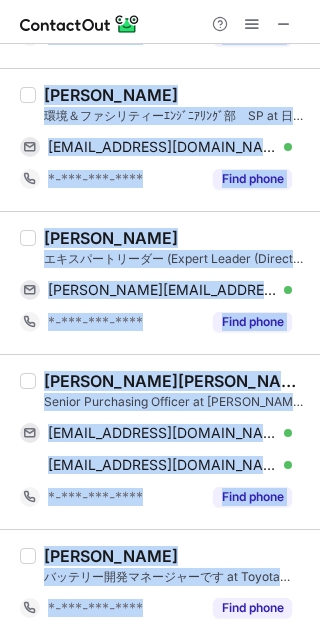 scroll, scrollTop: 694, scrollLeft: 0, axis: vertical 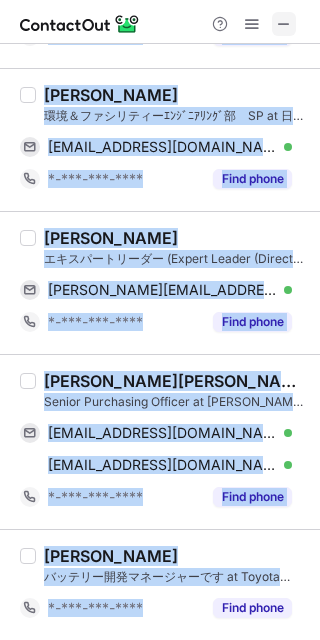 click at bounding box center (284, 24) 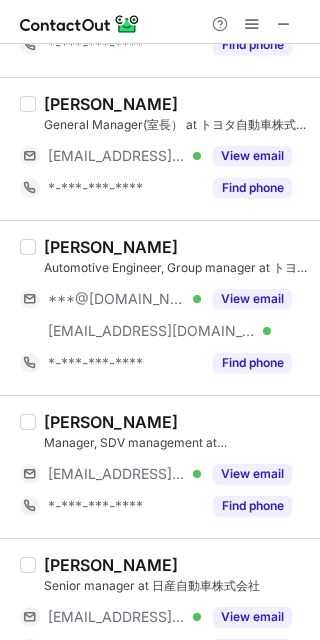 scroll, scrollTop: 0, scrollLeft: 0, axis: both 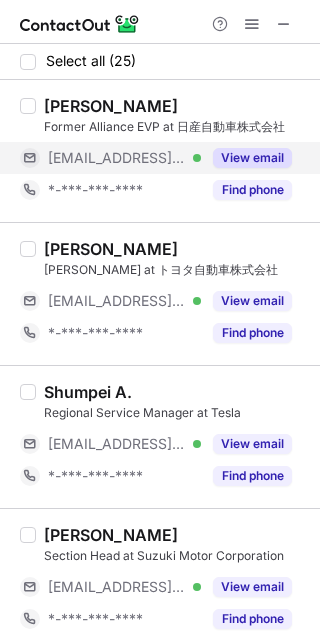 click on "View email" at bounding box center [252, 158] 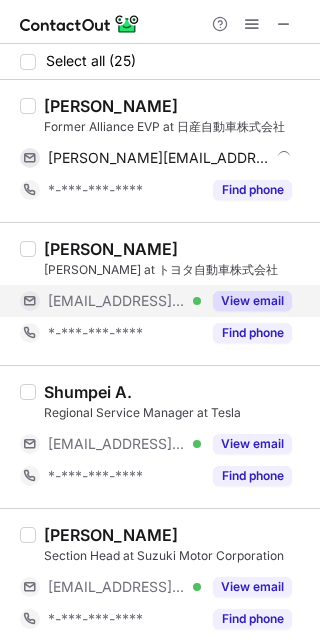 click on "View email" at bounding box center (252, 301) 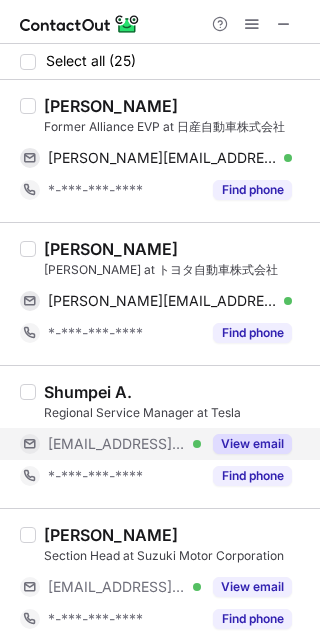 click on "View email" at bounding box center [252, 444] 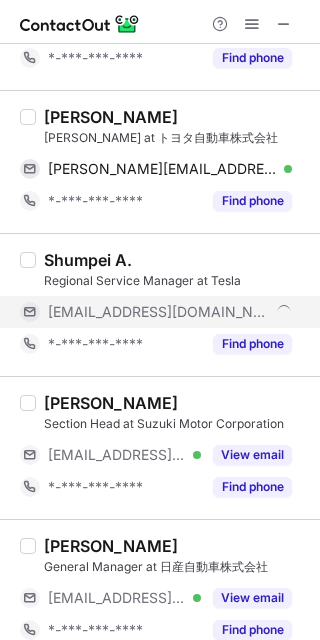 scroll, scrollTop: 147, scrollLeft: 0, axis: vertical 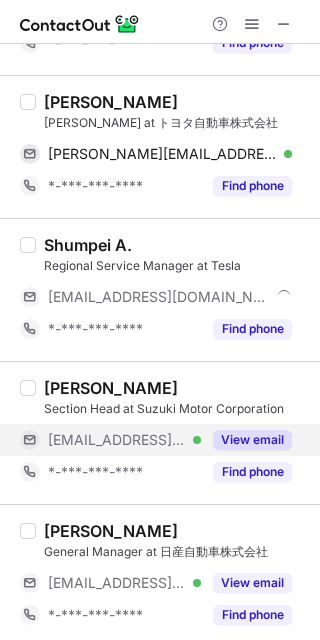 click on "View email" at bounding box center [252, 440] 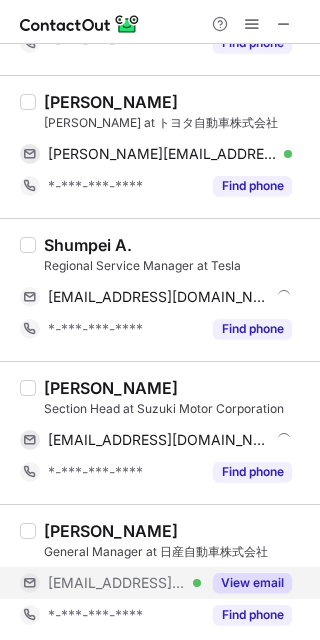 click on "View email" at bounding box center (252, 583) 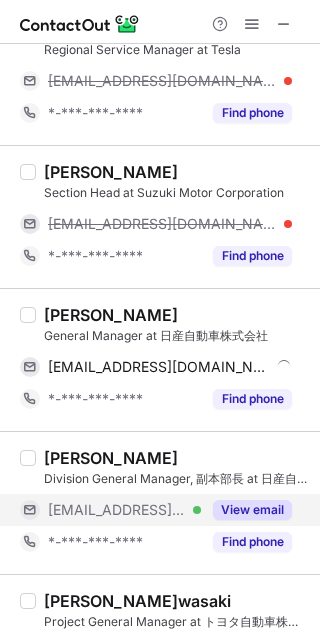 click on "View email" at bounding box center (252, 510) 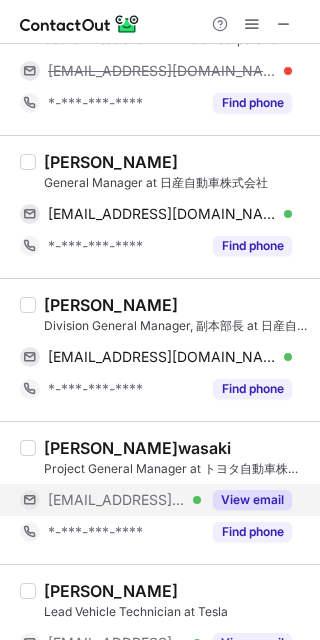 click on "View email" at bounding box center (246, 500) 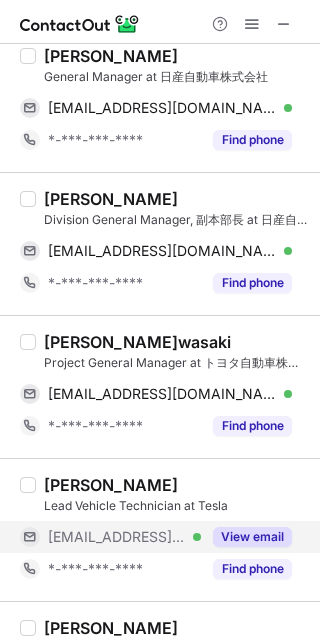 click on "View email" at bounding box center (246, 537) 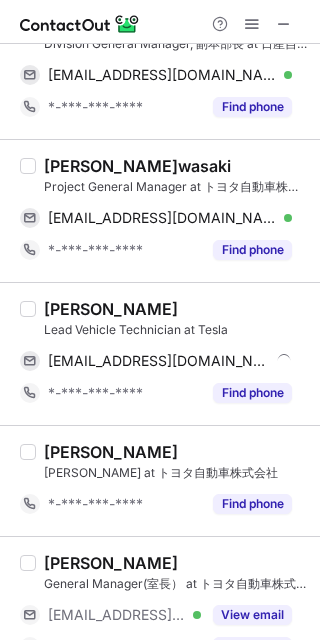 scroll, scrollTop: 840, scrollLeft: 0, axis: vertical 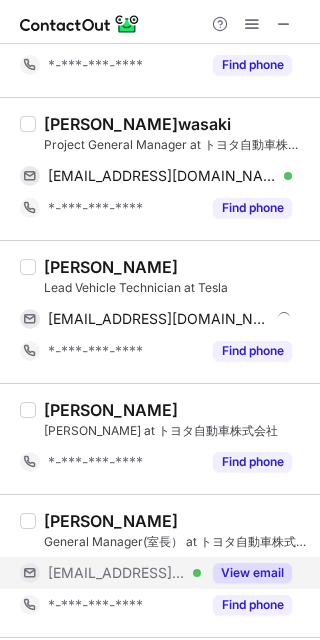 click on "View email" at bounding box center (252, 573) 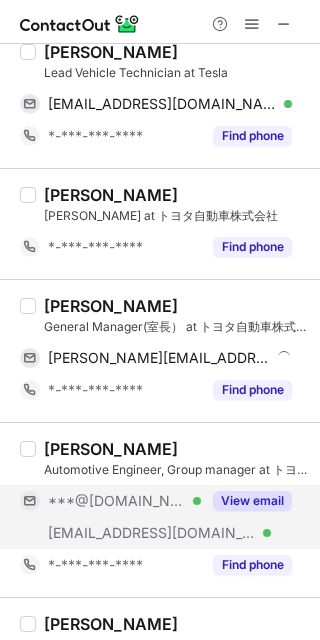 scroll, scrollTop: 1070, scrollLeft: 0, axis: vertical 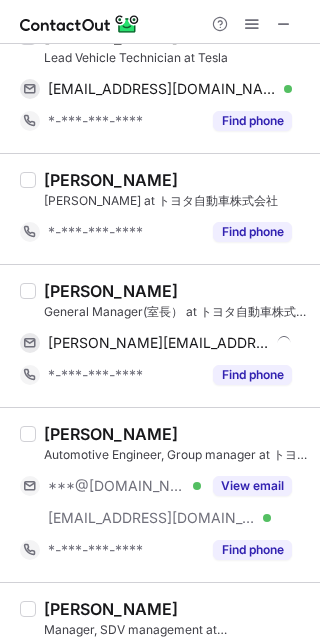click on "Automotive Engineer, Group manager at トヨタ自動車株式会社" at bounding box center [176, 455] 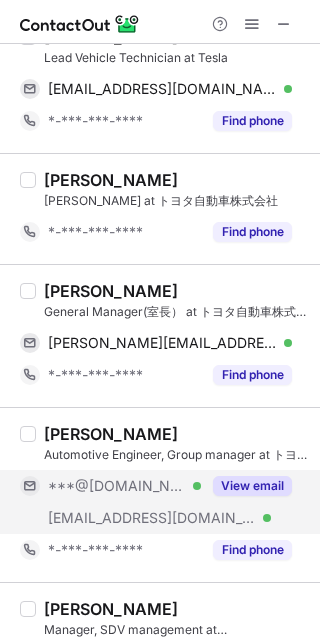 click on "View email" at bounding box center (252, 486) 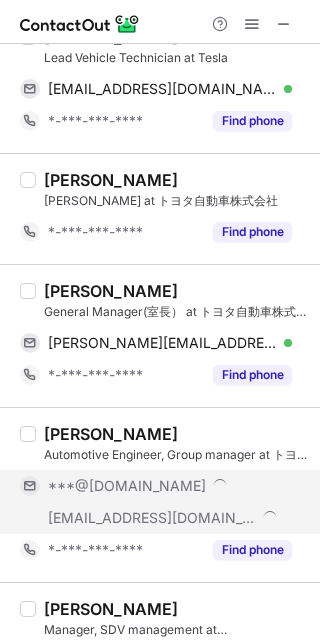 scroll, scrollTop: 1251, scrollLeft: 0, axis: vertical 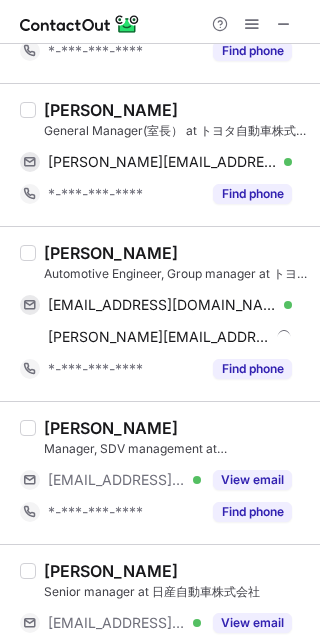 click on "View email" at bounding box center (252, 480) 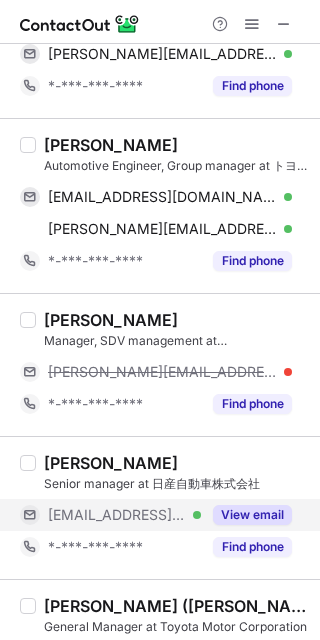 click on "View email" at bounding box center [252, 515] 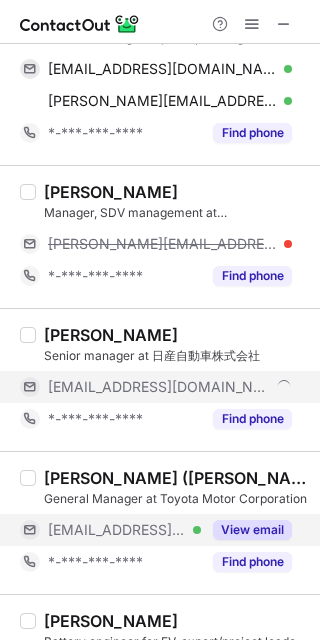 click on "View email" at bounding box center [252, 530] 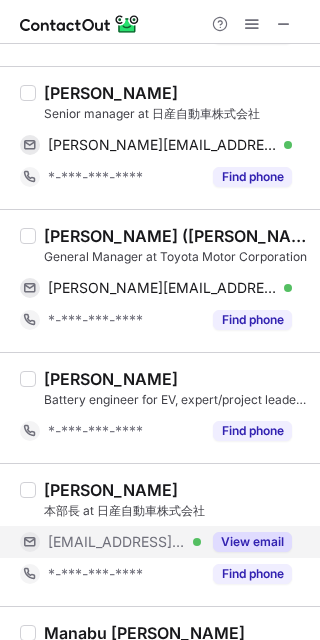 click on "View email" at bounding box center [246, 542] 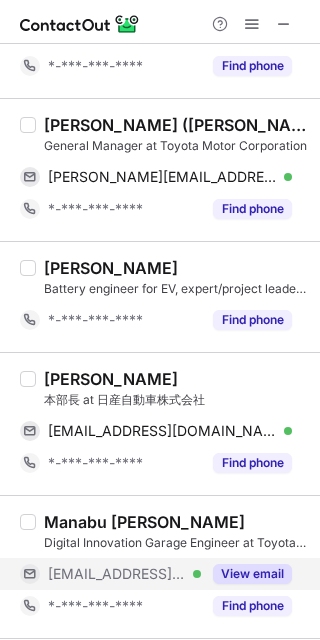 click on "View email" at bounding box center [252, 574] 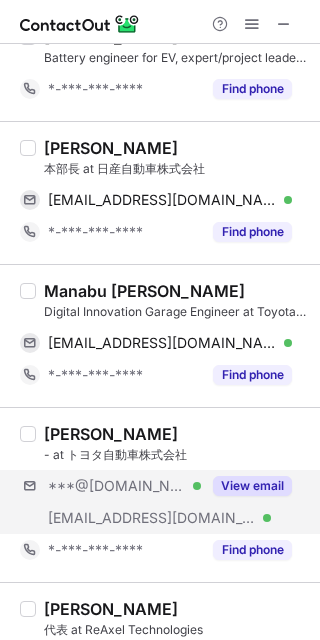 scroll, scrollTop: 2052, scrollLeft: 0, axis: vertical 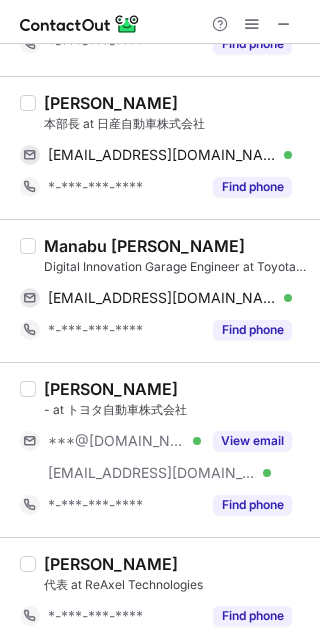 click on "- at トヨタ自動車株式会社" at bounding box center [176, 410] 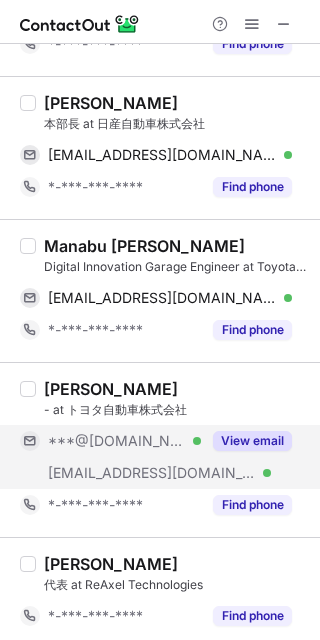 click on "View email" at bounding box center (252, 441) 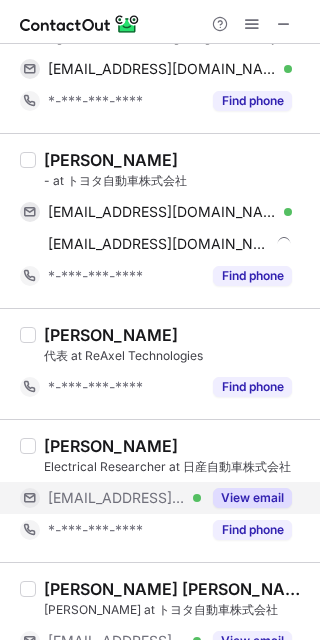 click on "View email" at bounding box center (252, 498) 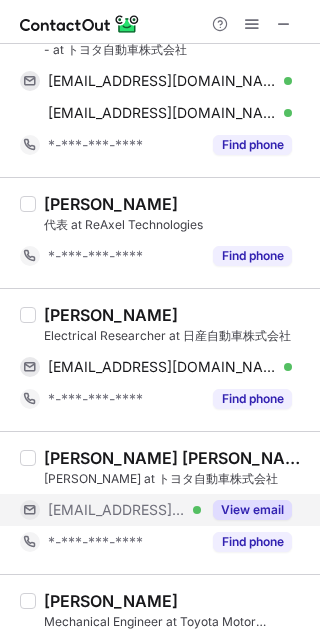 click on "View email" at bounding box center (252, 510) 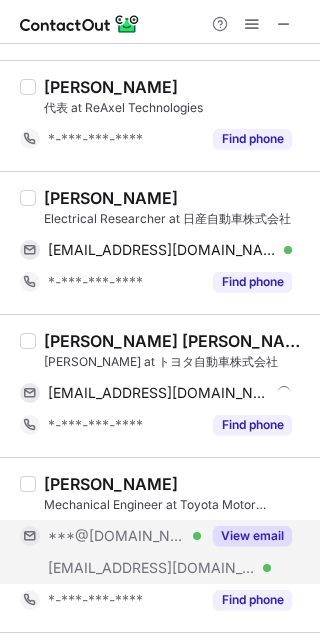 click on "View email" at bounding box center (252, 536) 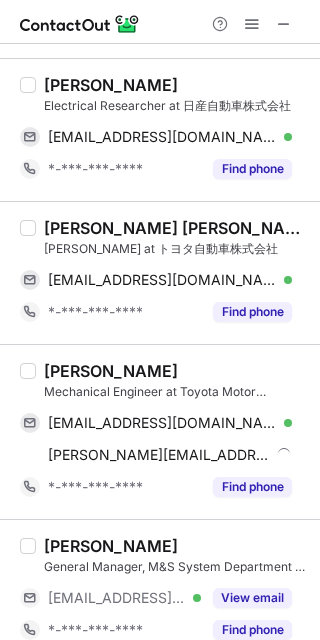 scroll, scrollTop: 2642, scrollLeft: 0, axis: vertical 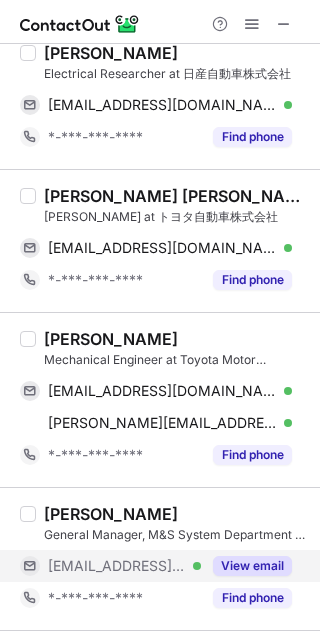 click on "View email" at bounding box center [252, 566] 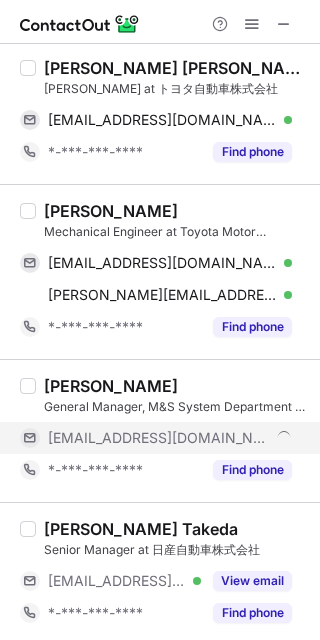 scroll, scrollTop: 2815, scrollLeft: 0, axis: vertical 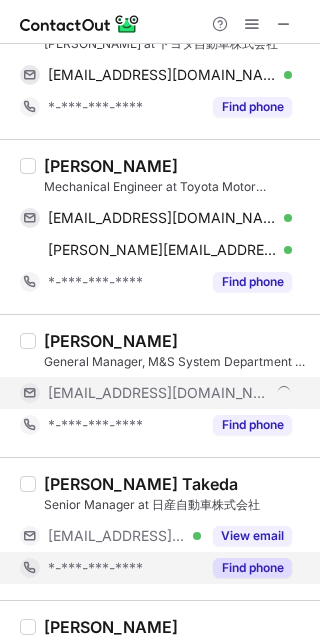 click on "Find phone" at bounding box center [252, 568] 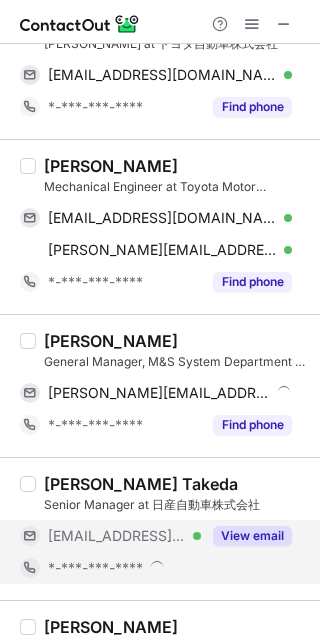 click on "View email" at bounding box center [252, 536] 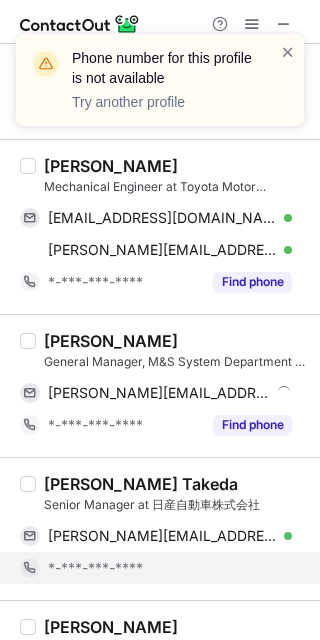 scroll, scrollTop: 2918, scrollLeft: 0, axis: vertical 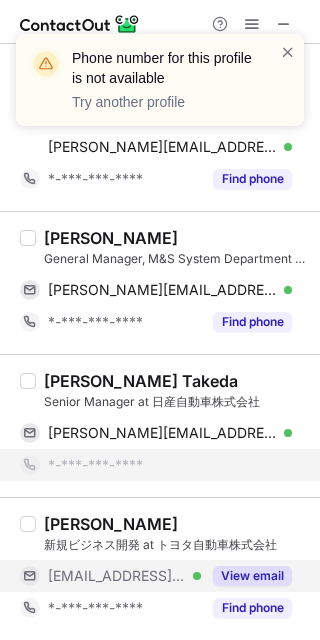 click on "View email" at bounding box center [252, 576] 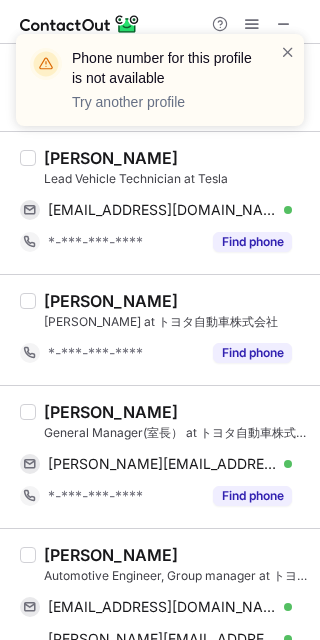 scroll, scrollTop: 0, scrollLeft: 0, axis: both 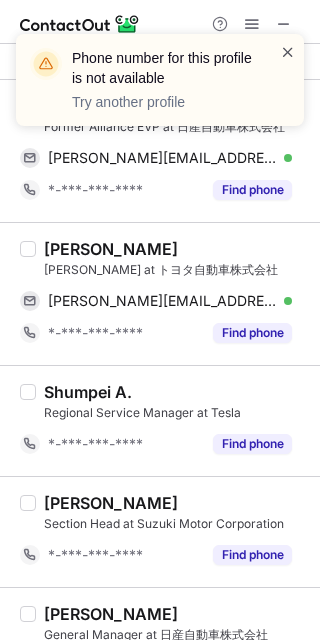 click at bounding box center (288, 52) 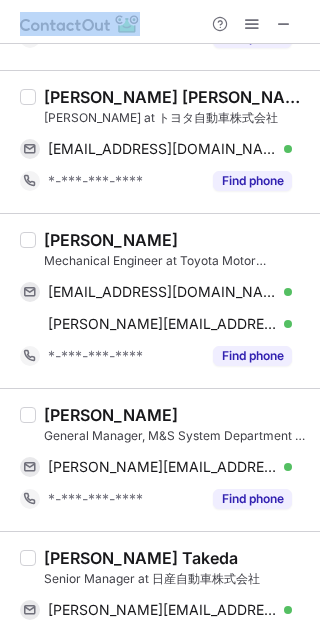 scroll, scrollTop: 2886, scrollLeft: 0, axis: vertical 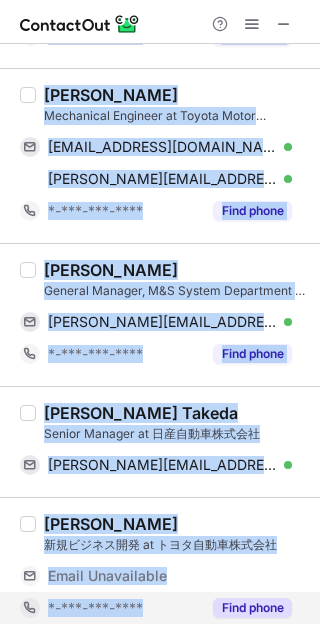 drag, startPoint x: 46, startPoint y: 96, endPoint x: 170, endPoint y: 620, distance: 538.4719 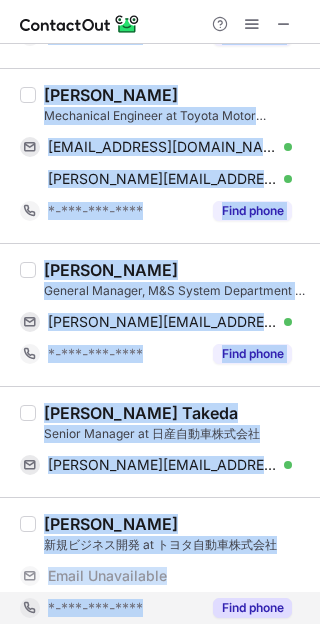 copy on "Tsuyoshi Yamaguchi Former Alliance EVP at 日産自動車株式会社 tsuyoshi.yamaguchi@nmm.nissan-usa.com Verified Send email Copy *-***-***-**** Find phone Yukio Abe 主任 at トヨタ自動車株式会社 yukio_abe@toyota.com Verified Send email Copy *-***-***-**** Find phone Shumpei A. Regional Service Manager at Tesla *-***-***-**** Find phone Masato Hosoda Section Head at Suzuki Motor Corporation *-***-***-**** Find phone Yuichi Shibukawa General Manager at 日産自動車株式会社 yuichi.shibukawa@nmm.nissan-usa.com Verified Send email Copy *-***-***-**** Find phone Nobusuke Toukura Division General Manager, 副本部長 at 日産自動車株式会社 nobusuke.toukura@nmm.nissan-usa.com Verified Send email Copy *-***-***-**** Find phone Kiichi Iwasaki Project General Manager at トヨタ自動車株式会社 kiichi_iwasaki@toyota.com Verified Send email Copy *-***-***-**** Find phone Yutaro Takao Lead Vehicle Technician at Tesla ytakao@tesla.com Verified Send email Copy *-***-***-**** Find phone 田邊諒人 主任 at トヨタ自動車株式会社 *-***-***-**** Find phone Takahiro Okano General Manager(室長） at トヨタ自動車株式会社 takahir..." 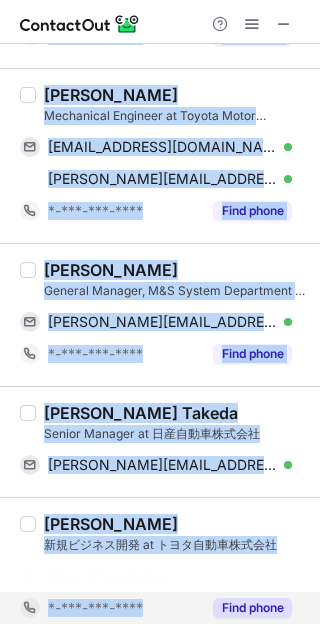 scroll, scrollTop: 2854, scrollLeft: 0, axis: vertical 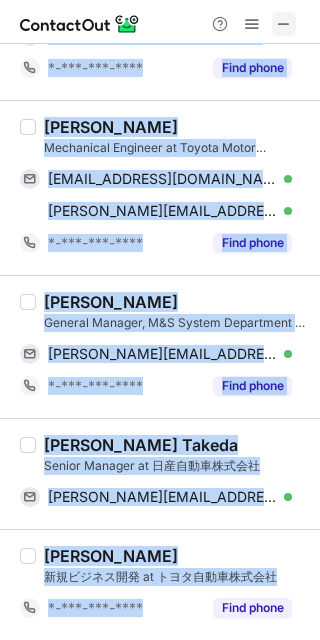 click at bounding box center (284, 24) 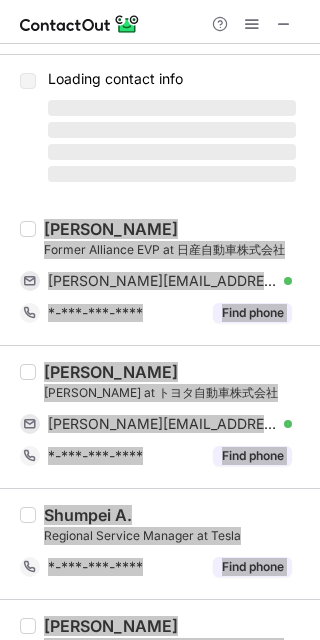 scroll, scrollTop: 0, scrollLeft: 0, axis: both 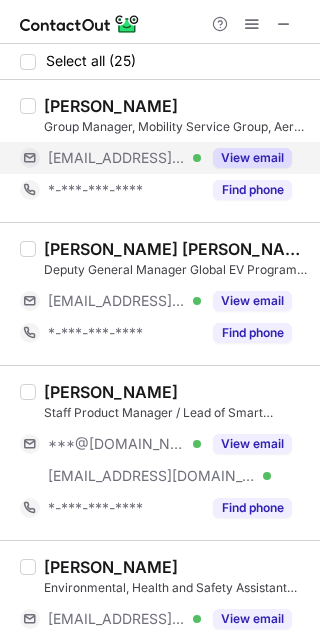 click on "View email" at bounding box center [252, 158] 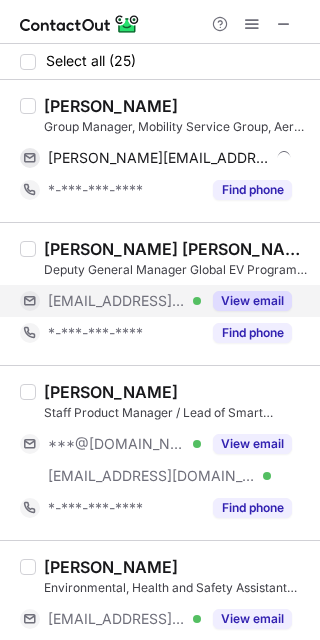 click on "View email" at bounding box center (246, 301) 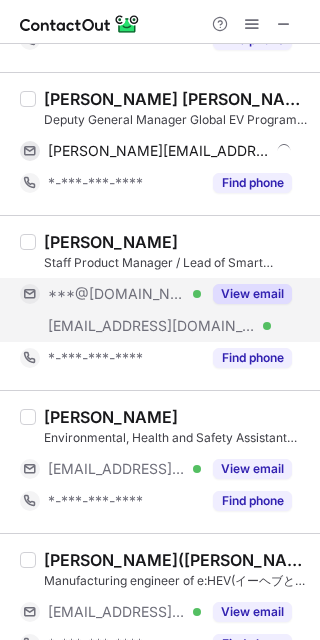 click on "View email" at bounding box center (252, 294) 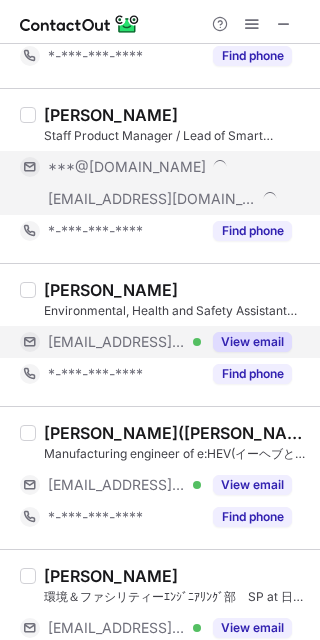 click on "View email" at bounding box center [252, 342] 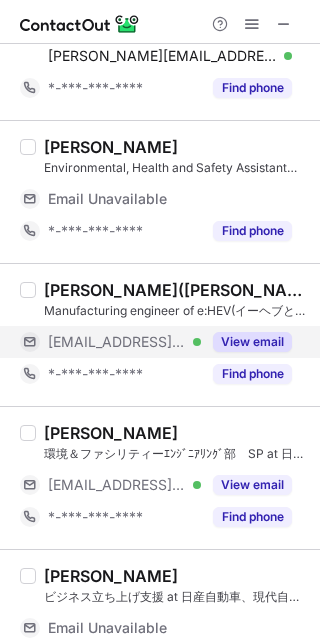 click on "View email" at bounding box center (252, 342) 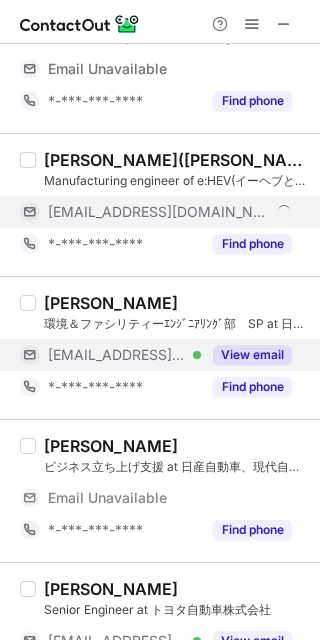 click on "View email" at bounding box center (252, 355) 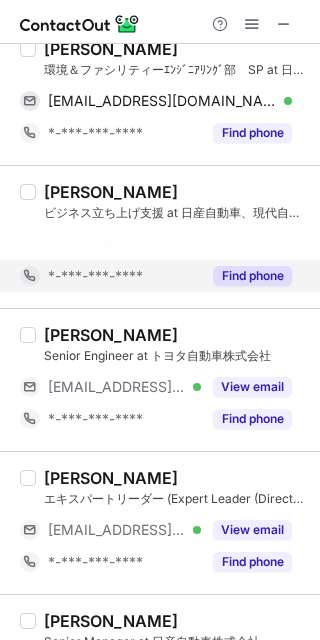 scroll, scrollTop: 825, scrollLeft: 0, axis: vertical 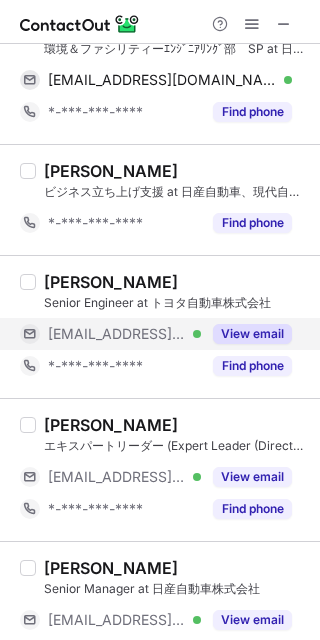 click on "View email" at bounding box center (252, 334) 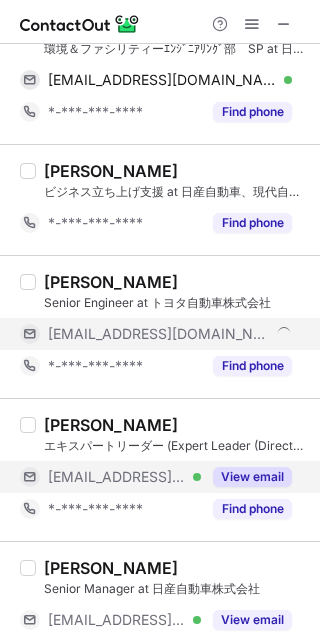 click on "View email" at bounding box center [252, 477] 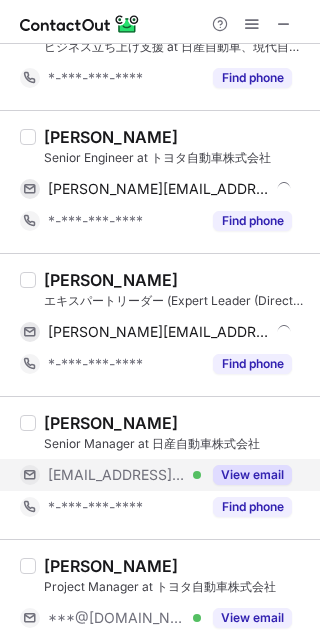 click on "View email" at bounding box center (246, 475) 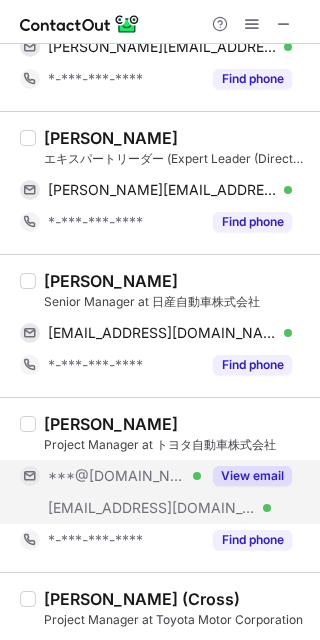 click on "View email" at bounding box center (252, 476) 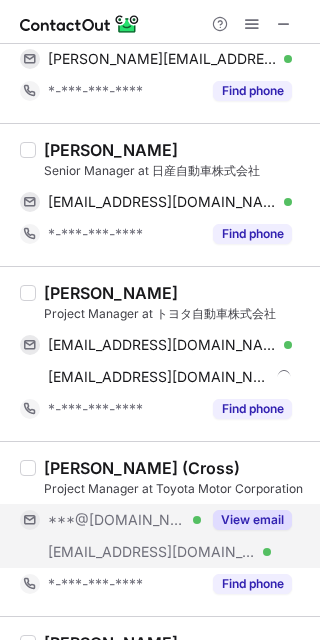 click on "View email" at bounding box center [252, 520] 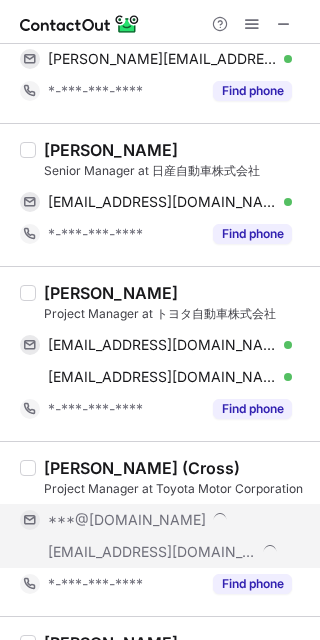 scroll, scrollTop: 1373, scrollLeft: 0, axis: vertical 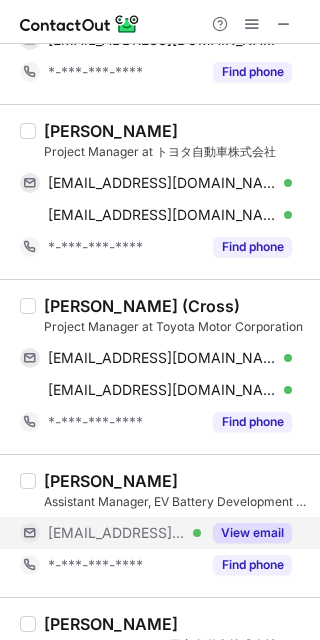 click on "View email" at bounding box center [252, 533] 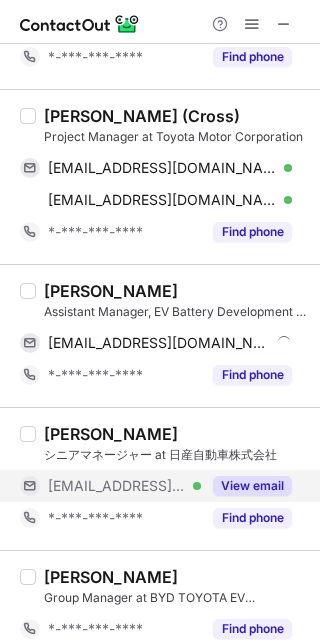 click on "View email" at bounding box center [252, 486] 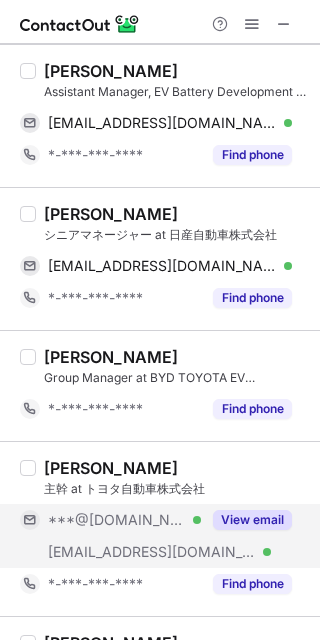 click on "View email" at bounding box center [252, 520] 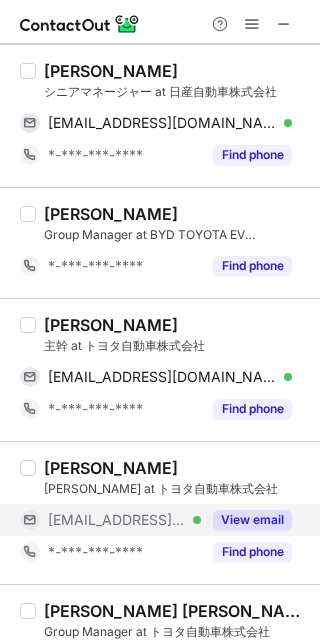 click on "View email" at bounding box center (252, 520) 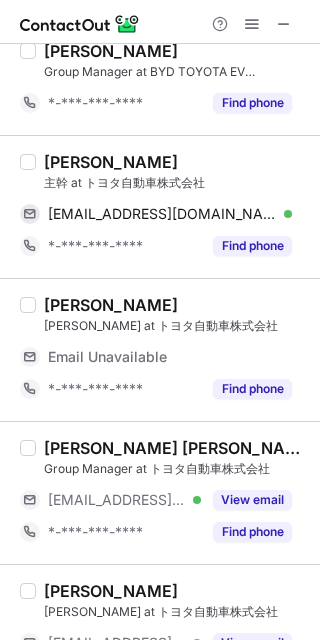 scroll, scrollTop: 2081, scrollLeft: 0, axis: vertical 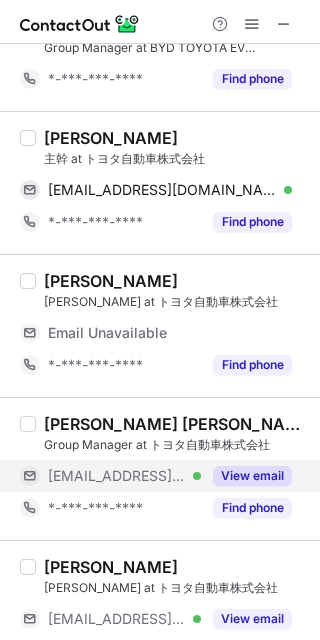 click on "View email" at bounding box center (252, 476) 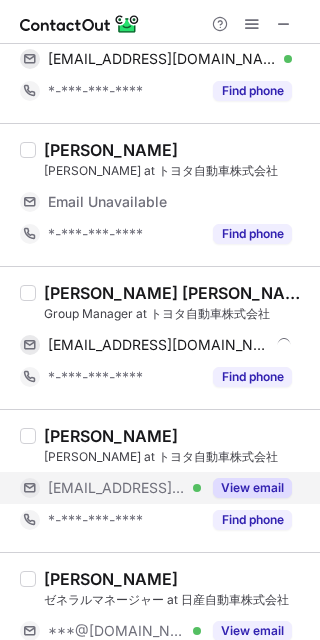 click on "View email" at bounding box center (252, 488) 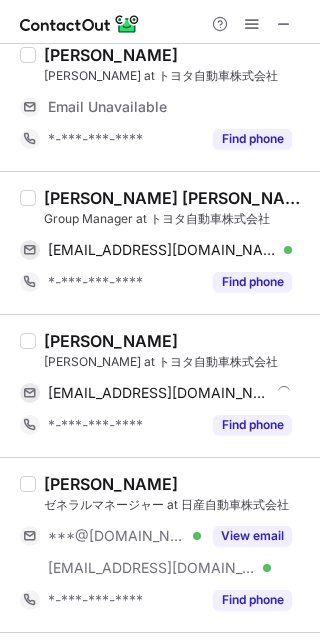 scroll, scrollTop: 2342, scrollLeft: 0, axis: vertical 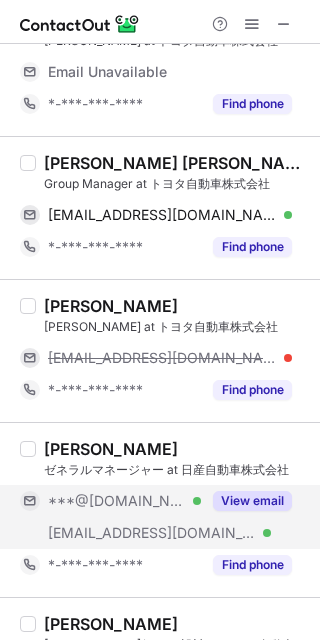 click on "View email" at bounding box center [252, 501] 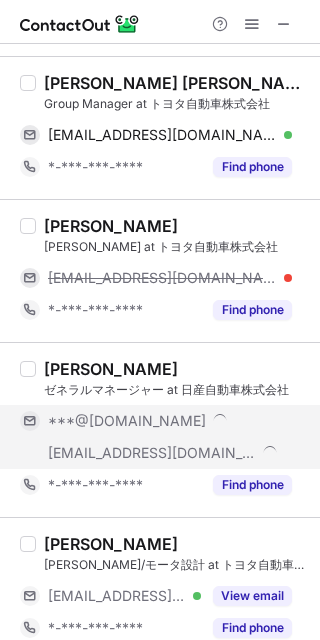 scroll, scrollTop: 2440, scrollLeft: 0, axis: vertical 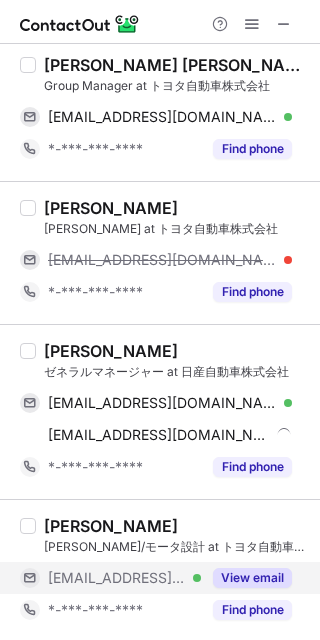 click on "View email" at bounding box center (252, 578) 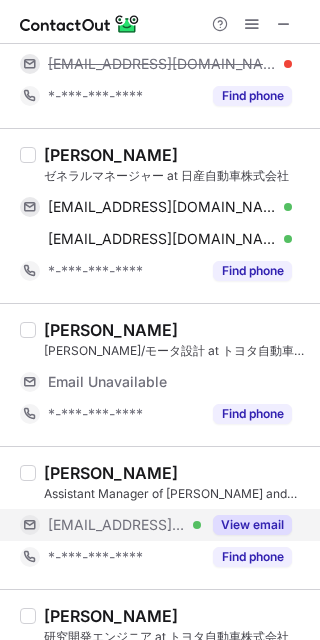 click on "View email" at bounding box center [252, 525] 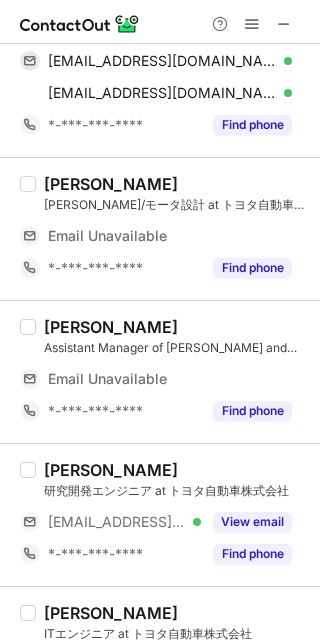 scroll, scrollTop: 2837, scrollLeft: 0, axis: vertical 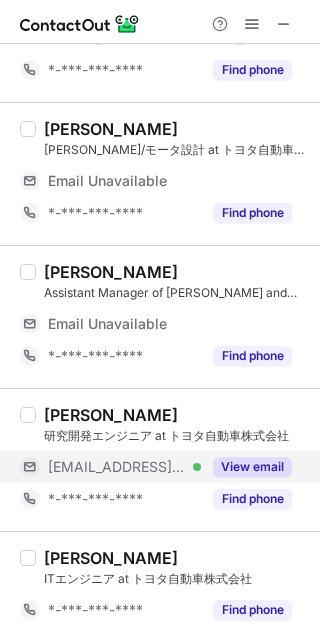 click on "View email" at bounding box center (252, 467) 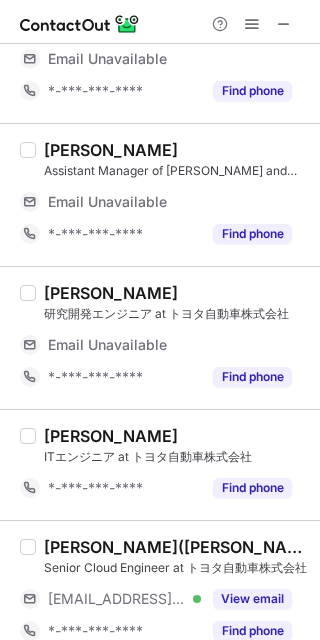 scroll, scrollTop: 2950, scrollLeft: 0, axis: vertical 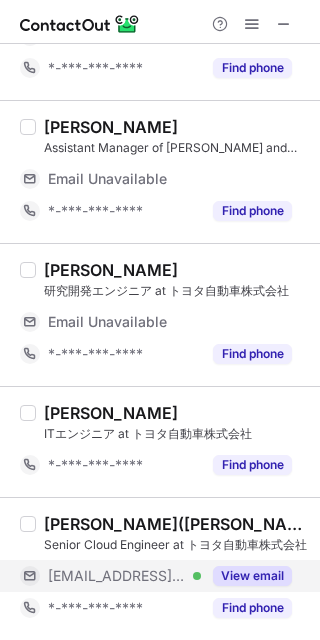 click on "View email" at bounding box center (252, 576) 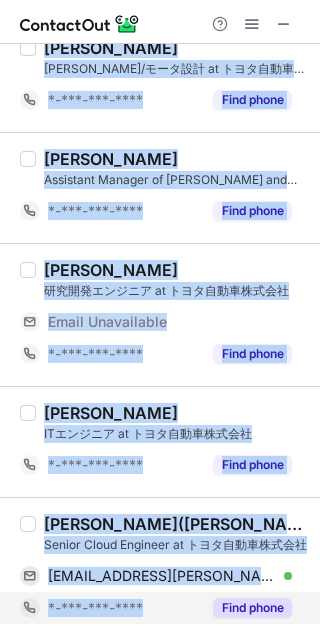 scroll, scrollTop: 2854, scrollLeft: 0, axis: vertical 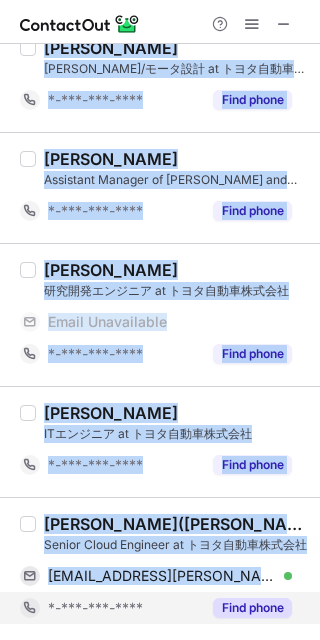 copy on "Makoto Akahane Group Manager, Mobility Service Group, Aero＆Mobility Business Div. at トヨタ自動車株式会社 makoto_akahane@toyota.com Verified Send email Copy *-***-***-**** Find phone Satoko Shibuta Deputy General Manager Global EV Program and Energy Ecosystem Business at 日産自動車株式会社 satoko.shibuta@nmm.nissan-usa.com Verified Send email Copy *-***-***-**** Find phone Hideki Kondo Staff Product Manager / Lead of Smart Logistics Biz & UX at Woven by Toyota hidekikondo@gmail.com Verified Send email Copy hideki.kondo@woven.toyota Verified Send email Copy *-***-***-**** Find phone Ryosuke Sato Environmental, Health and Safety Assistant Manager at Woven by Toyota *-***-***-**** Find phone Masayuki(真之) Hayashi(林) Manufacturing engineer of e:HEV(イーヘブと読みます) motor　搭載車両：ステップワゴン・フィット・ヴェゼル・Honda e等 at 本田技研工業 *-***-***-**** Find phone Masanobu Hachiya 環境＆ファシリティーｴﾝｼﾞﾆｱﾘﾝｸﾞ部　SP at 日産自動車株式会社 masanobu.hachiya@nmm.nissan-usa.com Verified Send email Copy *-***-***-**** Find phone 佐野裕 ビジネス立ち上げ支援 at 日産自動車、現代自動車部長 *-***-***-**** Find phone T..." 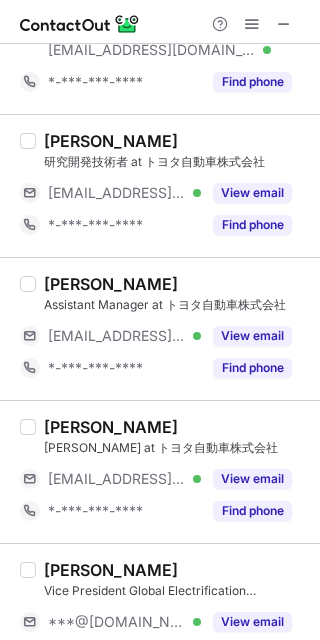 scroll, scrollTop: 0, scrollLeft: 0, axis: both 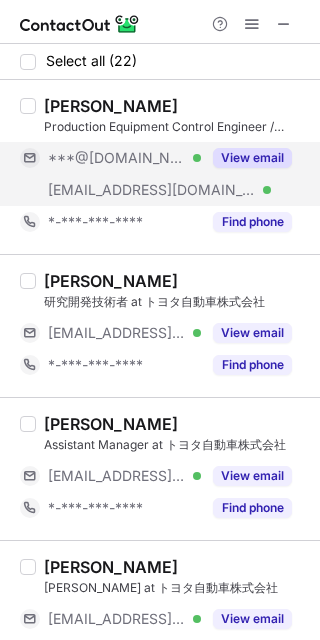 click on "View email" at bounding box center [252, 158] 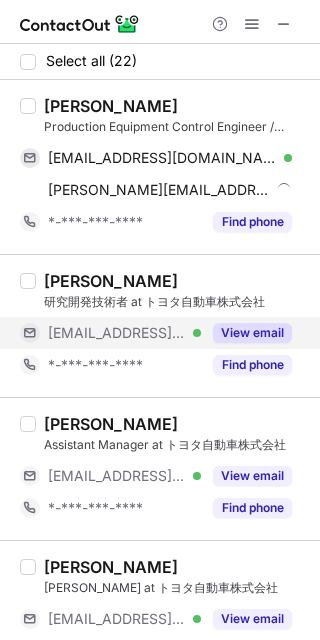 click on "View email" at bounding box center [252, 333] 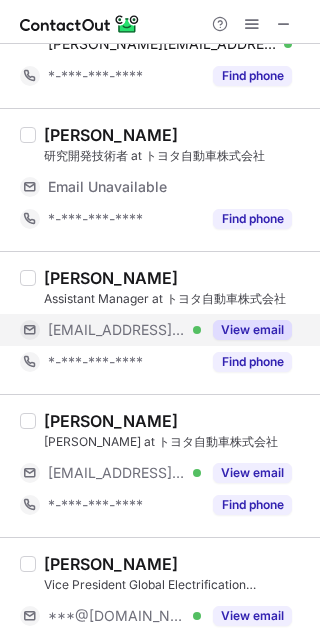 click on "View email" at bounding box center (252, 330) 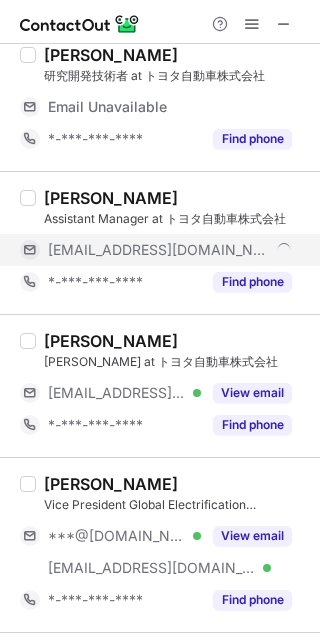 scroll, scrollTop: 259, scrollLeft: 0, axis: vertical 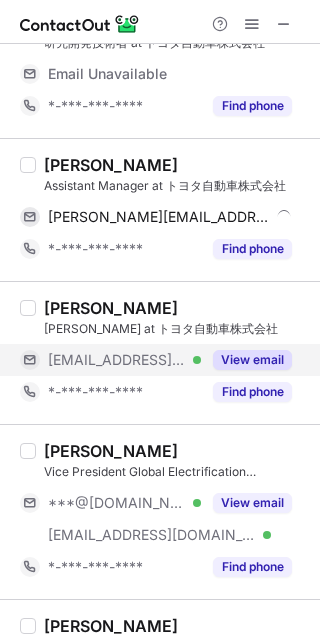 click on "View email" at bounding box center (252, 360) 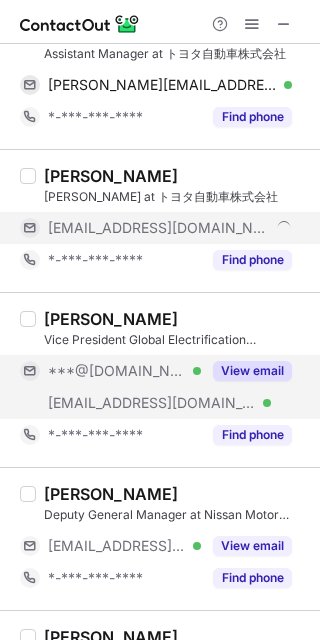 click on "View email" at bounding box center [252, 371] 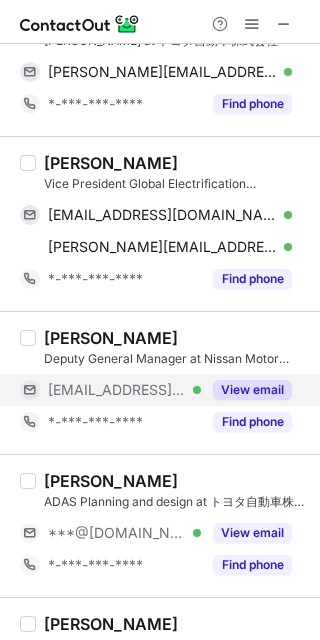 click on "View email" at bounding box center [252, 390] 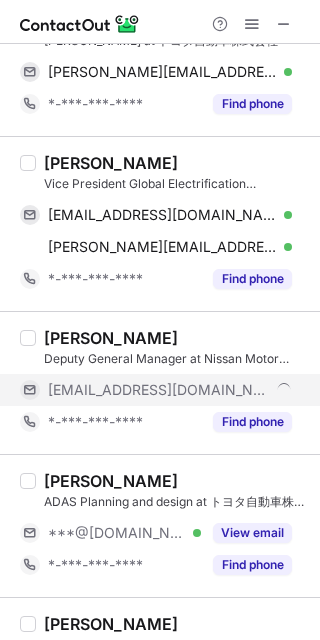 scroll, scrollTop: 707, scrollLeft: 0, axis: vertical 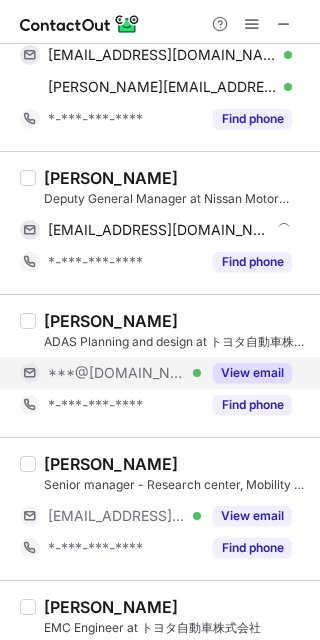 click on "View email" at bounding box center (252, 373) 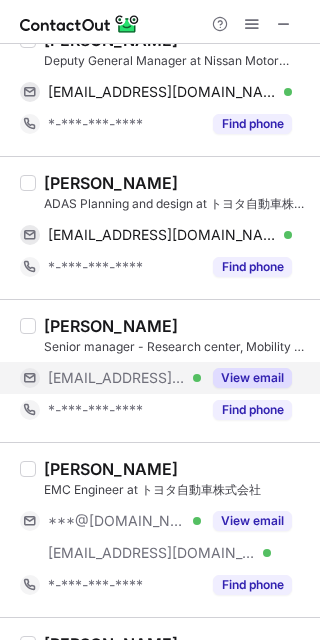 click on "View email" at bounding box center [252, 378] 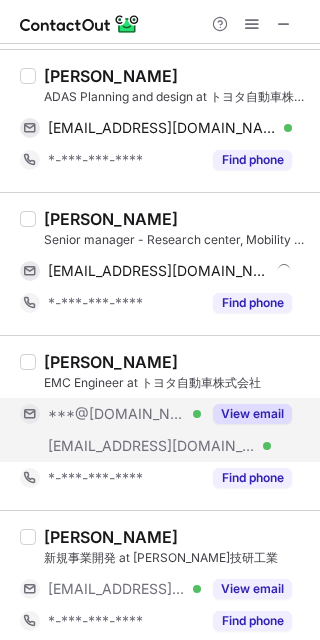 click on "View email" at bounding box center [252, 414] 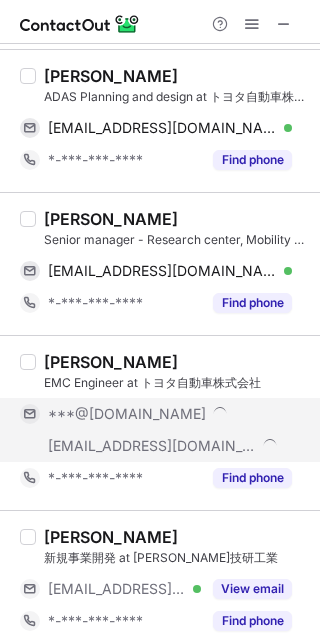 scroll, scrollTop: 1018, scrollLeft: 0, axis: vertical 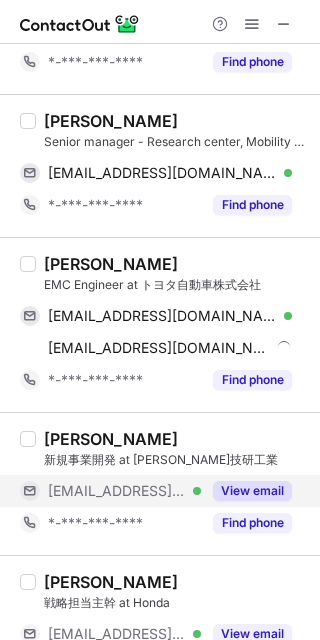 click on "View email" at bounding box center [252, 491] 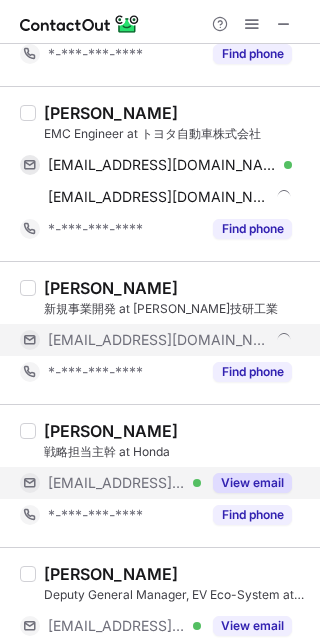 click on "View email" at bounding box center [252, 483] 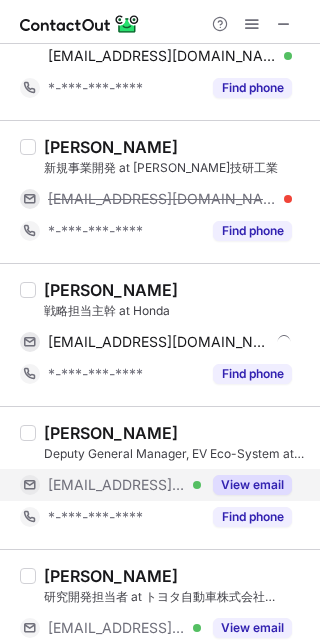 click on "View email" at bounding box center (252, 485) 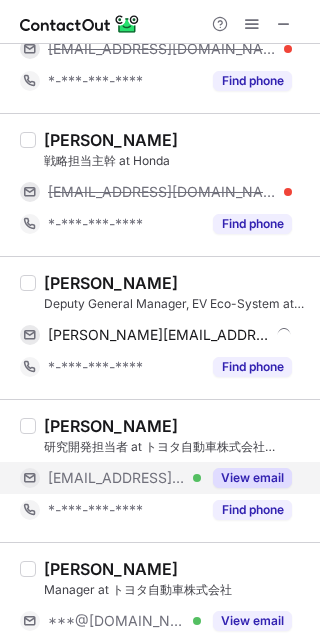 click on "View email" at bounding box center (252, 478) 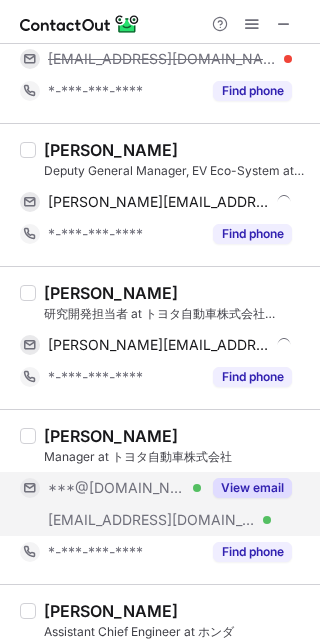 click on "View email" at bounding box center [252, 488] 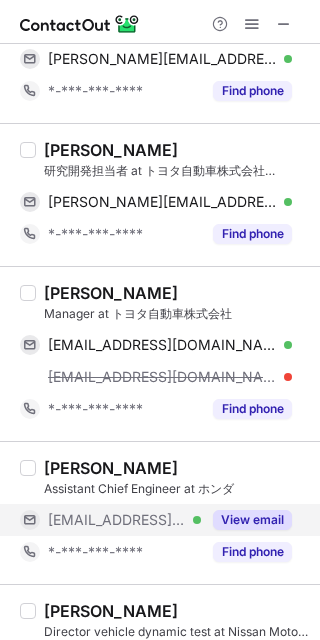 click on "View email" at bounding box center [252, 520] 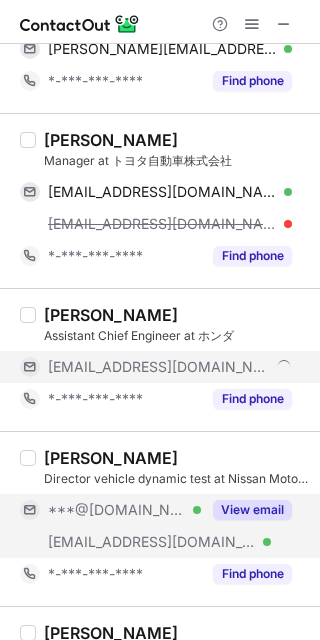 click on "View email" at bounding box center [252, 510] 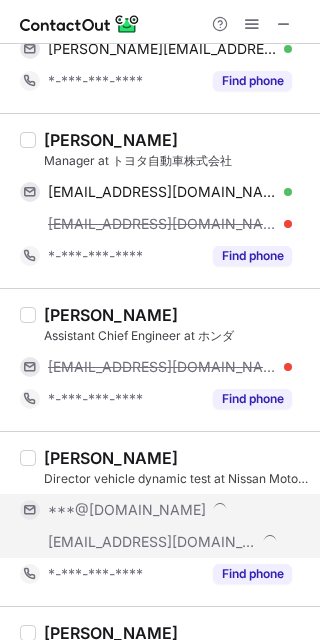 scroll, scrollTop: 2039, scrollLeft: 0, axis: vertical 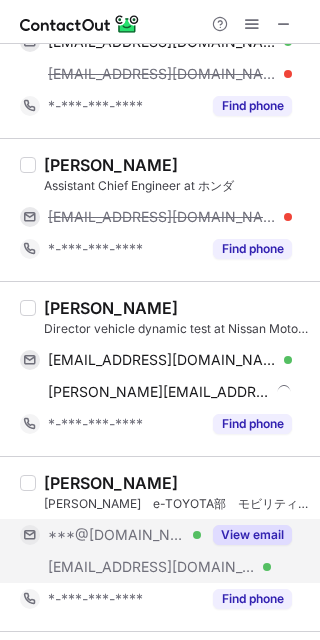 click on "View email" at bounding box center [252, 535] 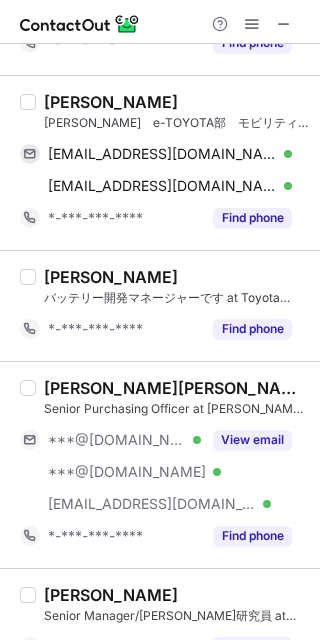 scroll, scrollTop: 2356, scrollLeft: 0, axis: vertical 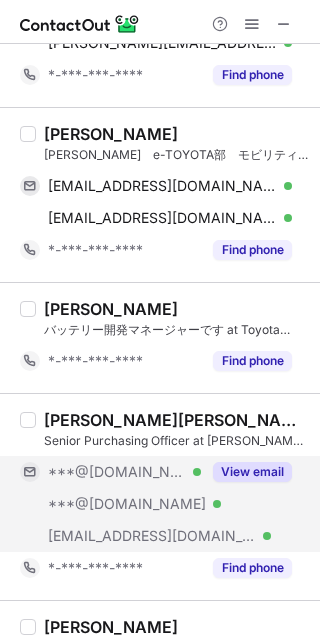 click on "View email" at bounding box center [252, 472] 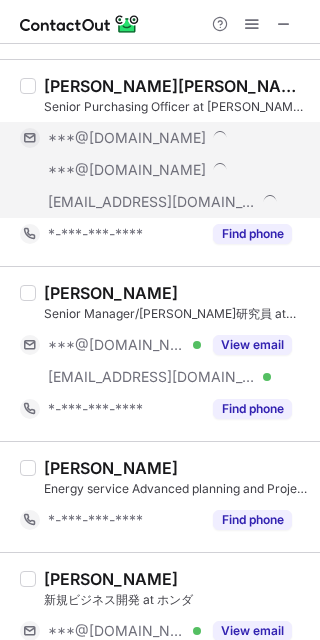 scroll, scrollTop: 2626, scrollLeft: 0, axis: vertical 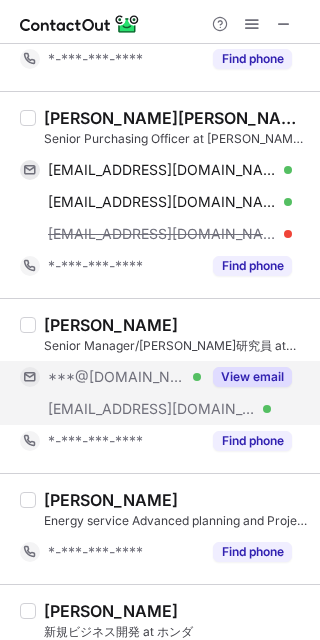 click on "View email" at bounding box center (252, 377) 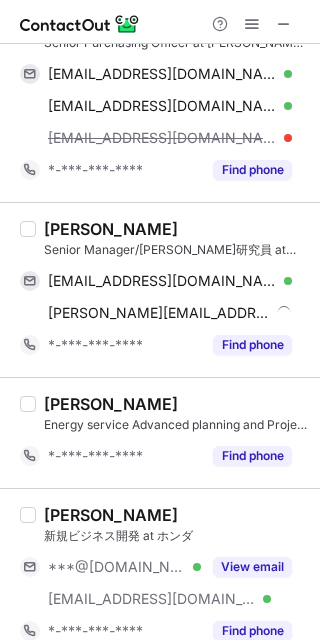 scroll, scrollTop: 2713, scrollLeft: 0, axis: vertical 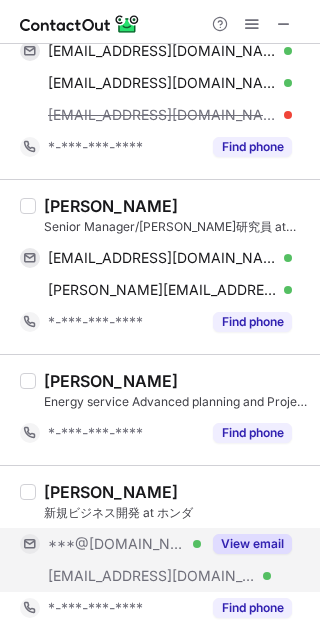 click on "View email" at bounding box center (252, 544) 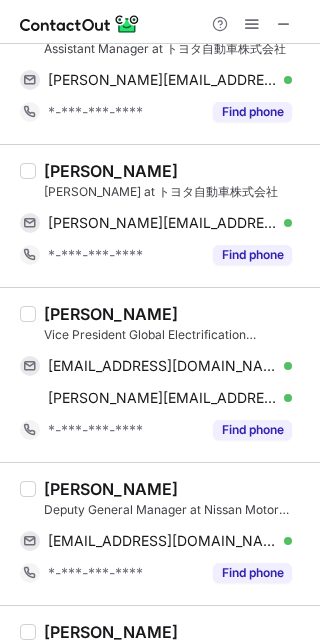 scroll, scrollTop: 0, scrollLeft: 0, axis: both 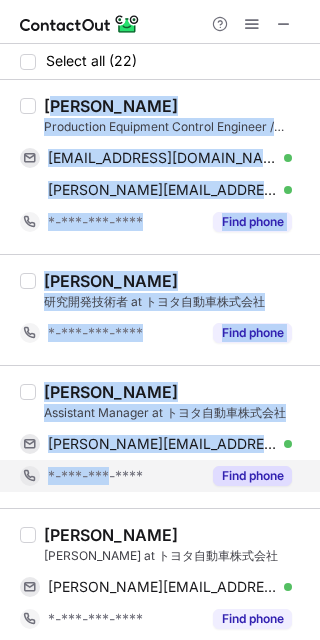 drag, startPoint x: 51, startPoint y: 100, endPoint x: 107, endPoint y: 468, distance: 372.23648 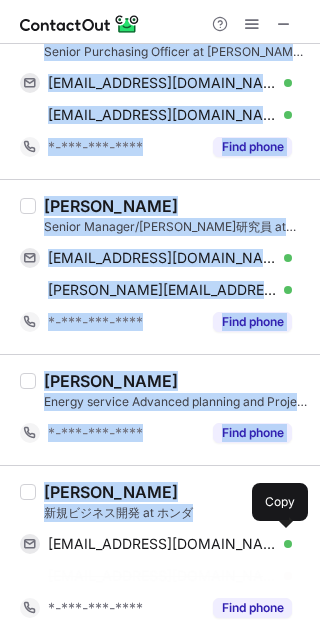 scroll, scrollTop: 2617, scrollLeft: 0, axis: vertical 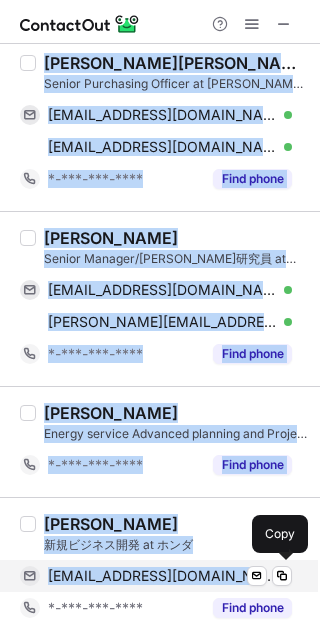 drag, startPoint x: 46, startPoint y: 91, endPoint x: 182, endPoint y: 583, distance: 510.45078 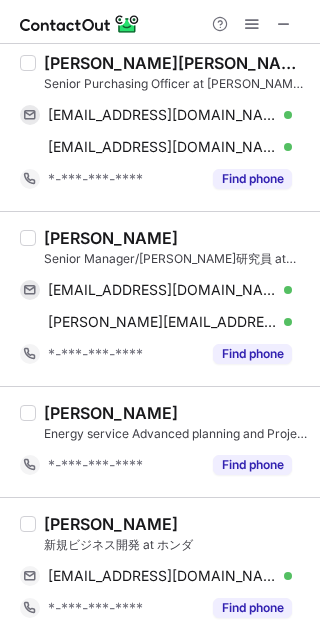 click at bounding box center (252, 24) 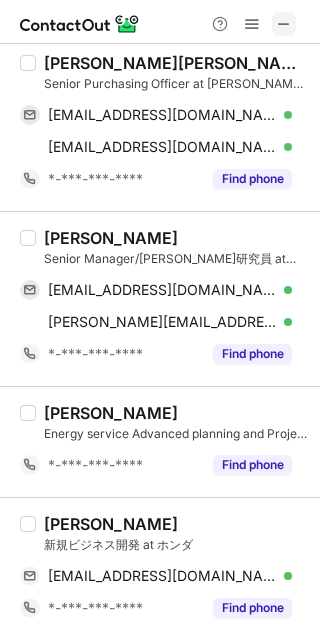click at bounding box center (284, 24) 